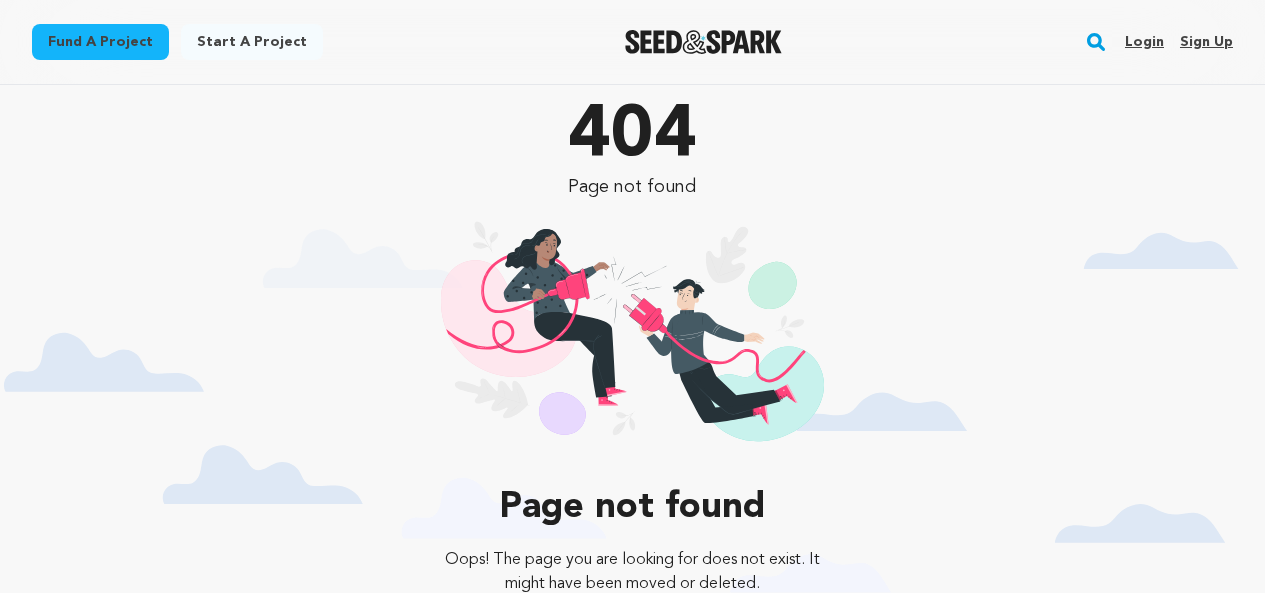 scroll, scrollTop: 0, scrollLeft: 0, axis: both 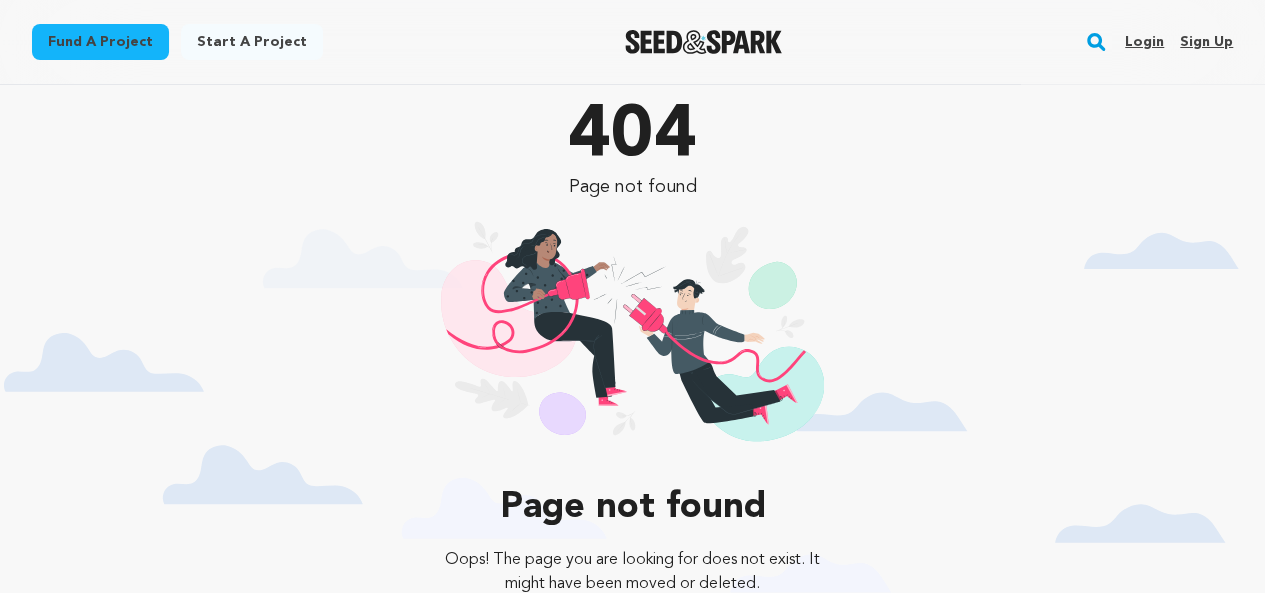 click on "Sign up" at bounding box center (1206, 42) 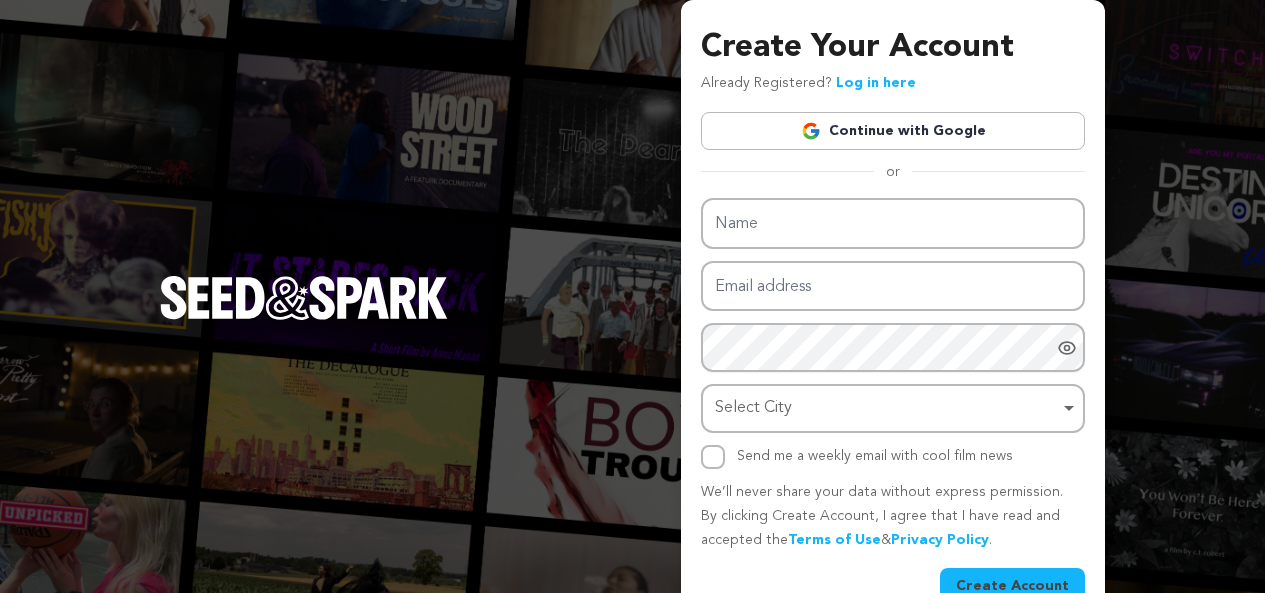 scroll, scrollTop: 0, scrollLeft: 0, axis: both 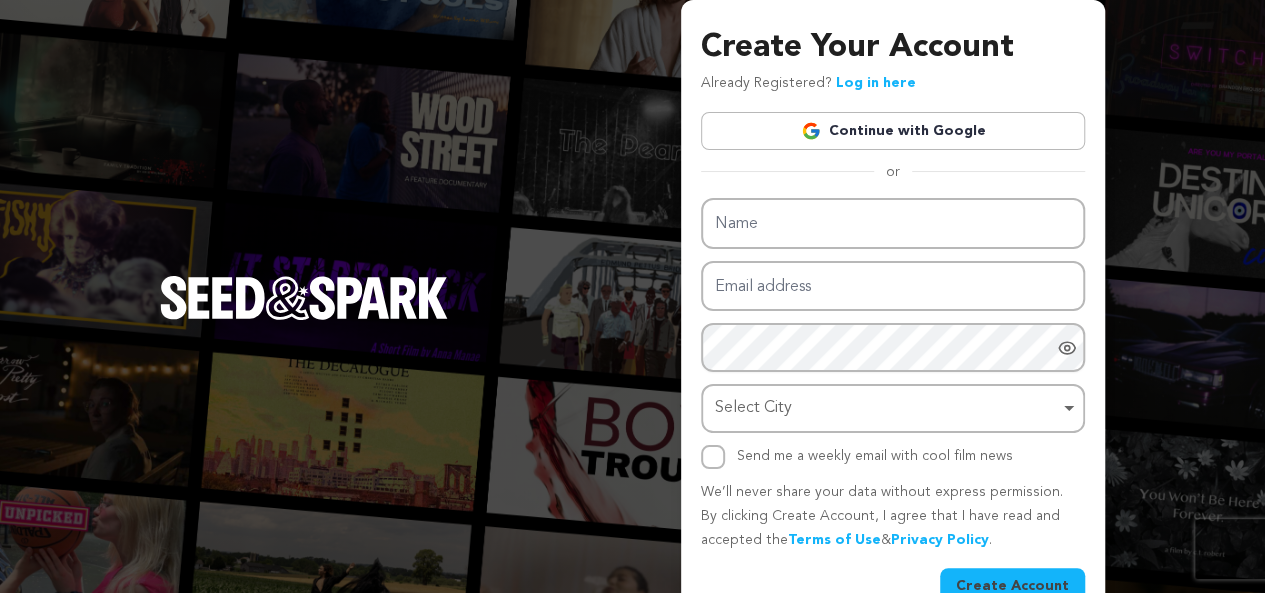 click on "Continue with Google" at bounding box center [893, 131] 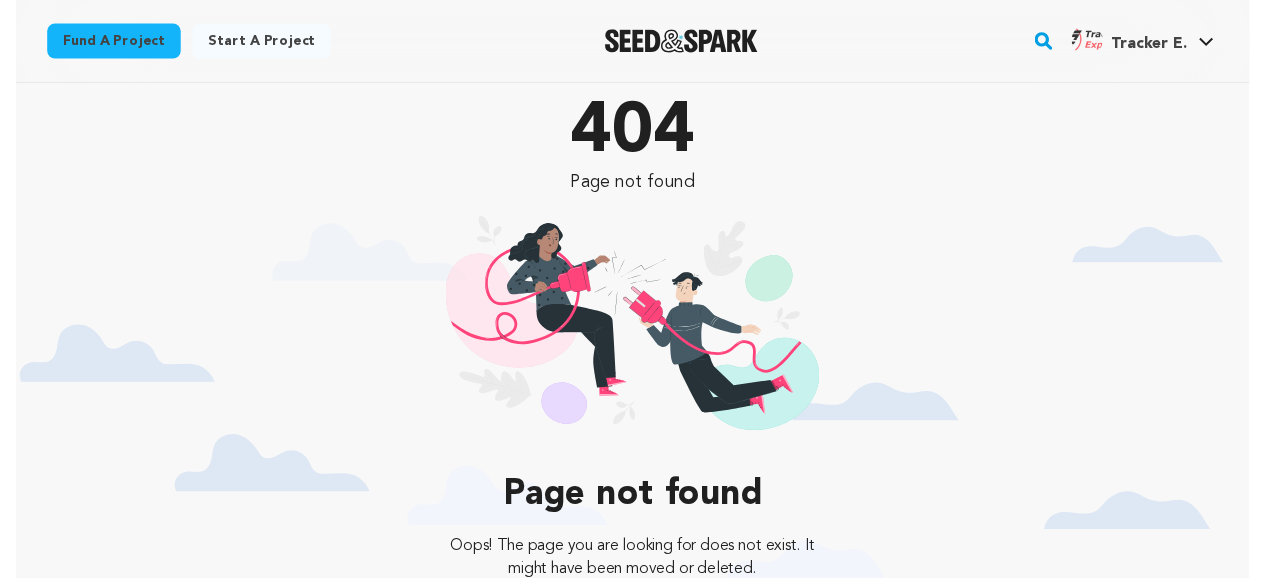 scroll, scrollTop: 0, scrollLeft: 0, axis: both 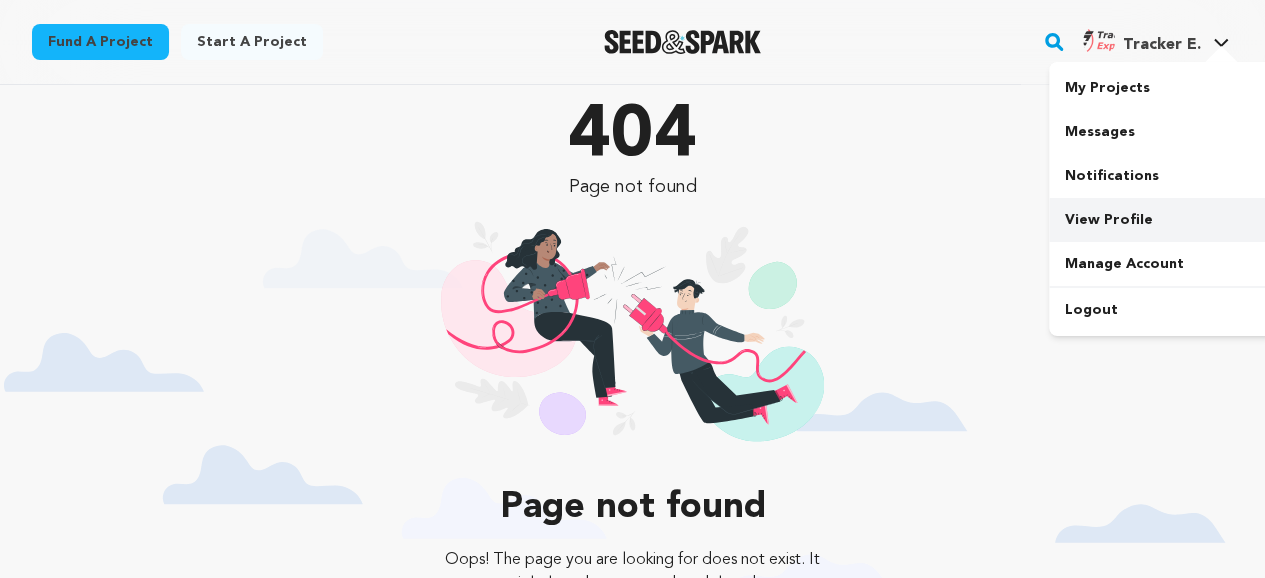 click on "View Profile" at bounding box center [1161, 220] 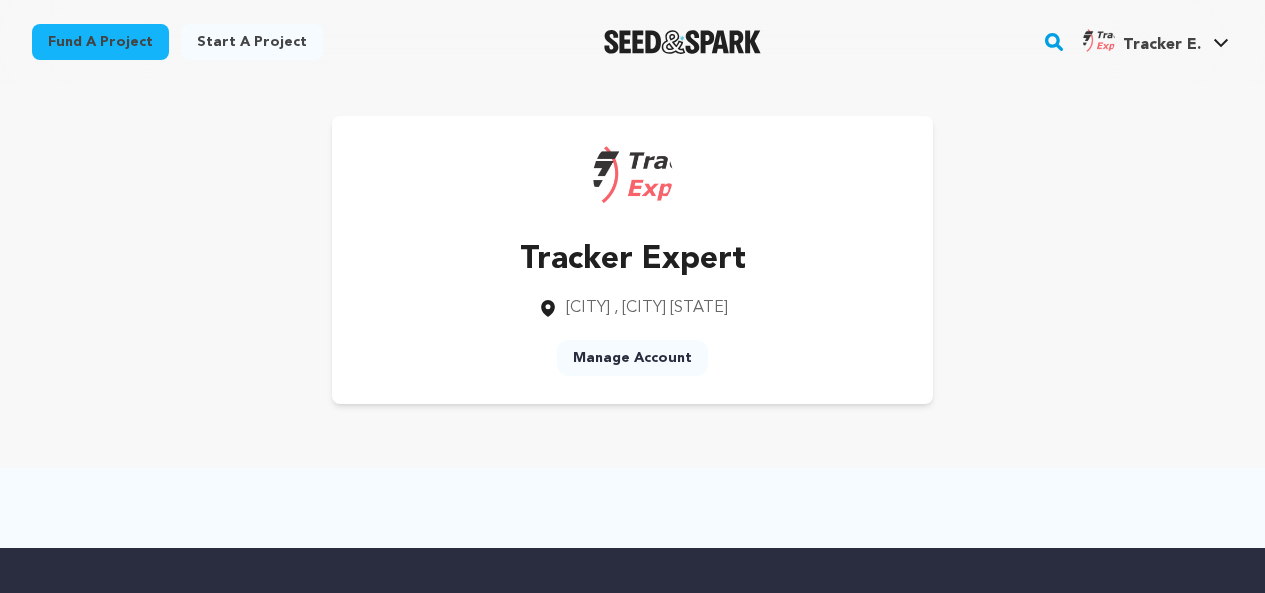 scroll, scrollTop: 0, scrollLeft: 0, axis: both 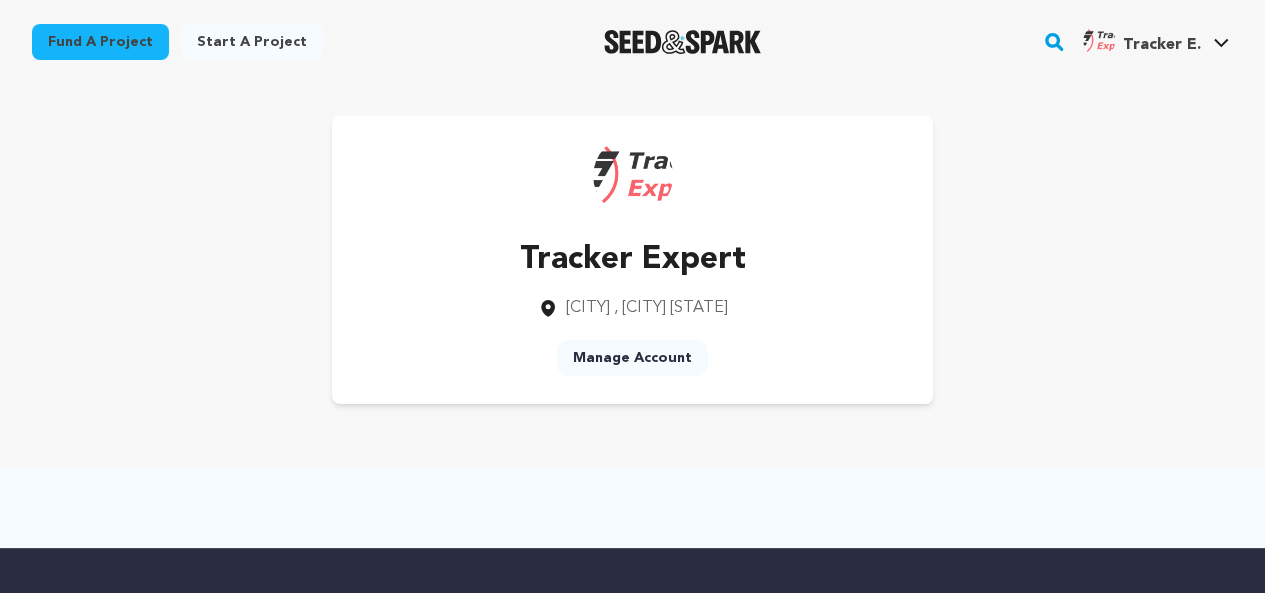 click on "Manage Account" at bounding box center (632, 358) 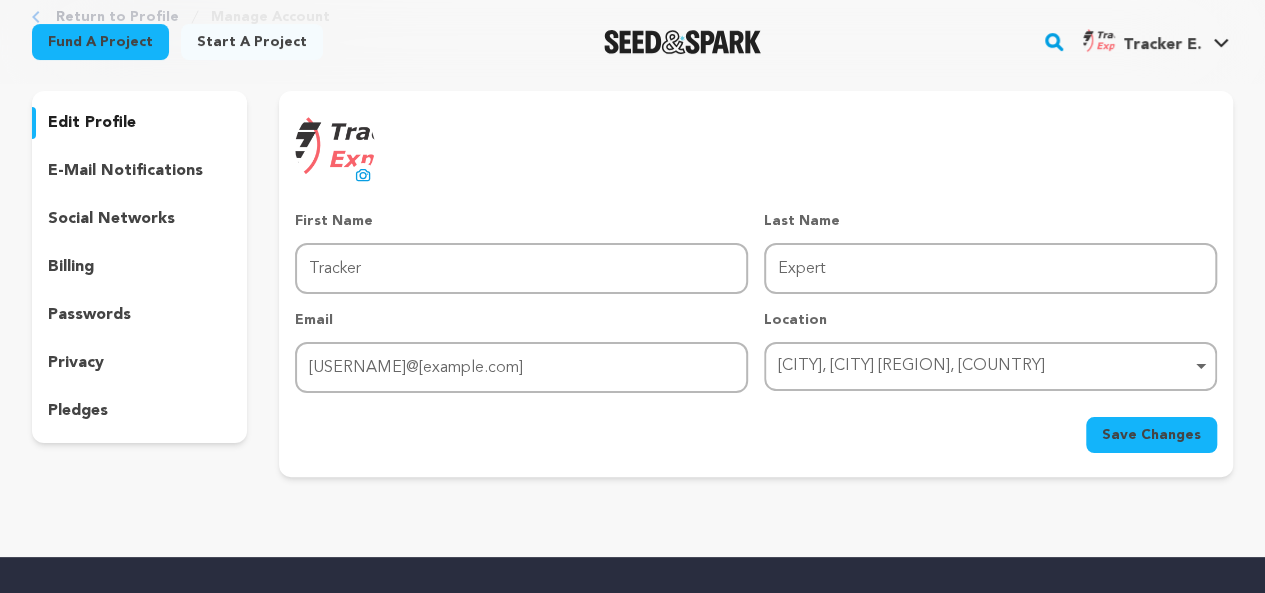 scroll, scrollTop: 0, scrollLeft: 0, axis: both 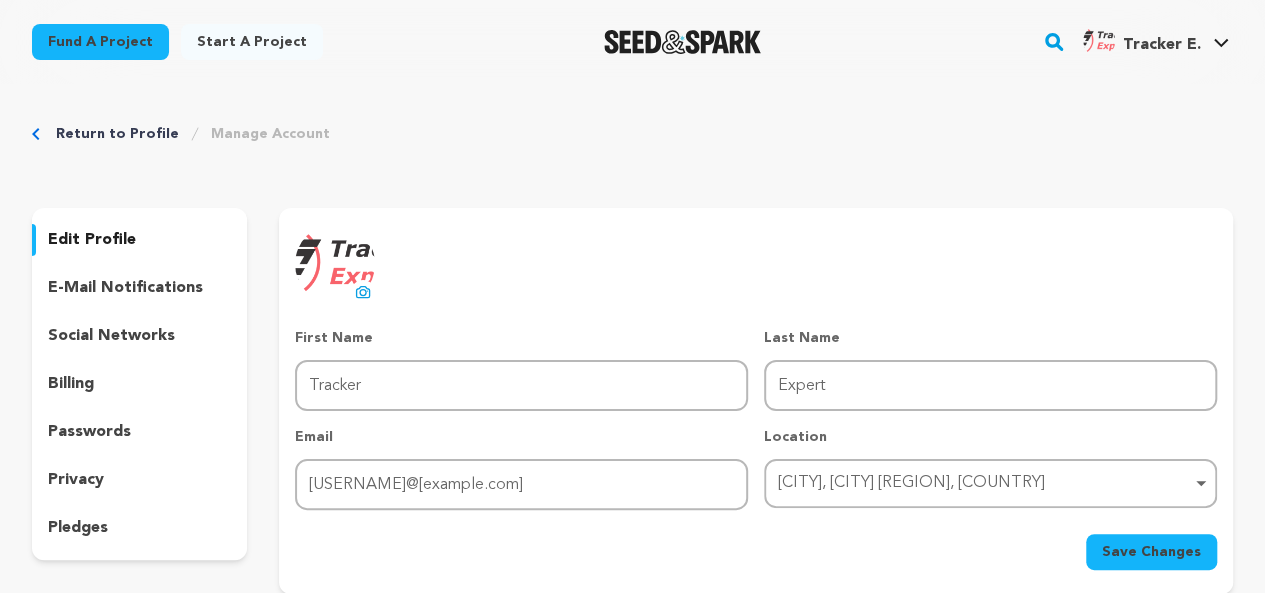 click on "Start a project" at bounding box center [252, 42] 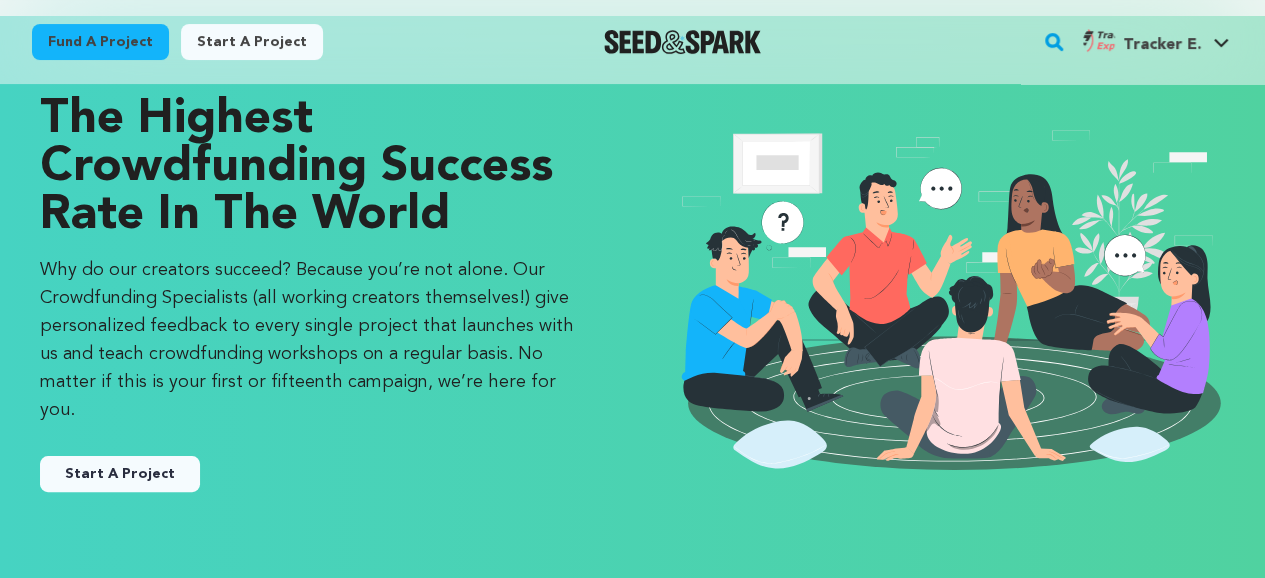scroll, scrollTop: 67, scrollLeft: 0, axis: vertical 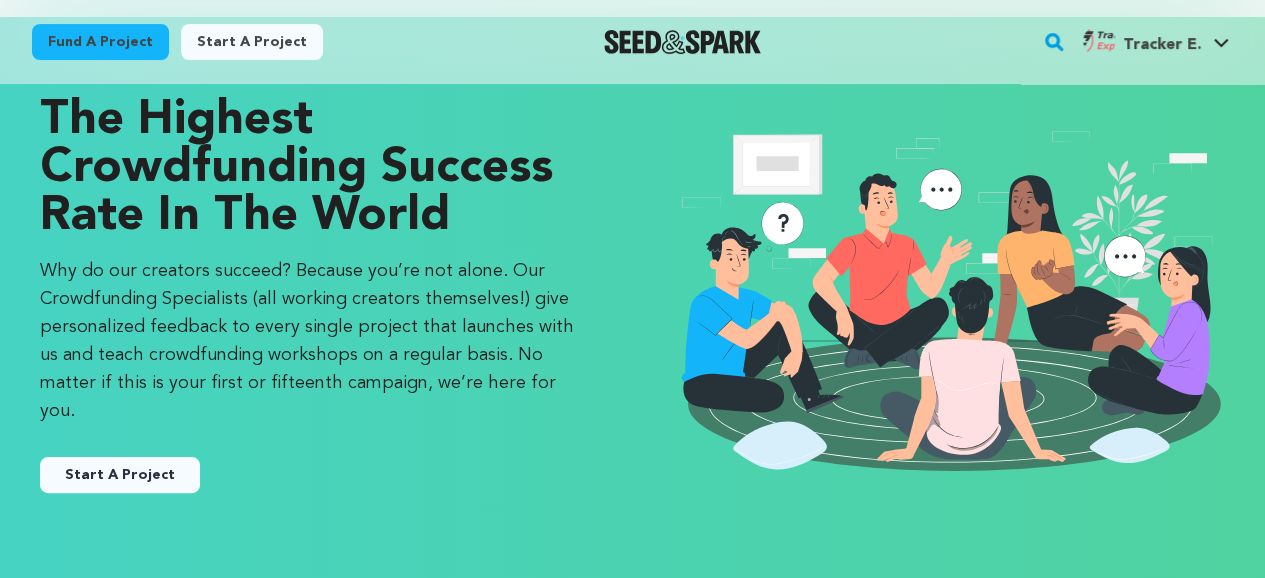 click on "Start A Project" at bounding box center (120, 475) 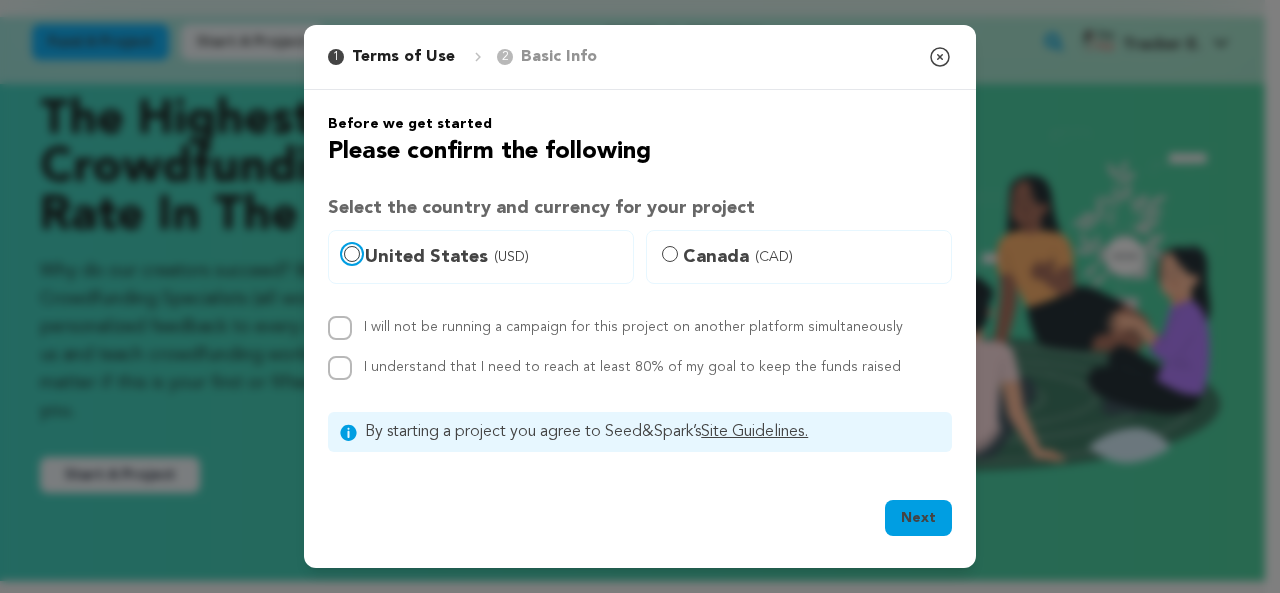 click on "United States
(USD)" at bounding box center [352, 254] 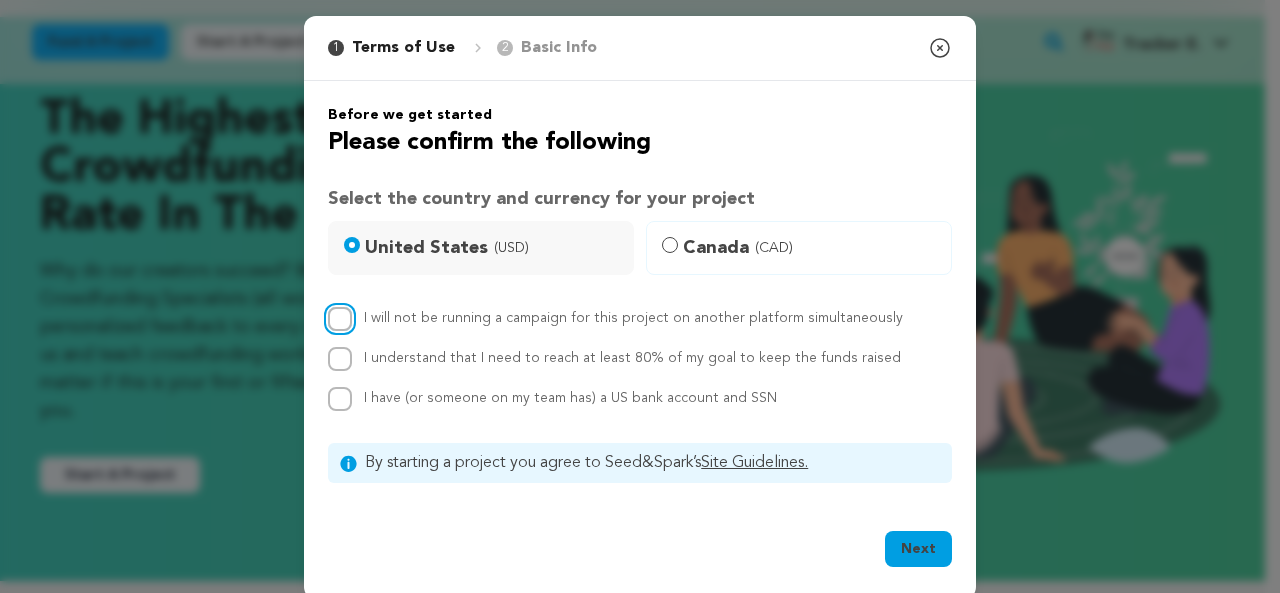 click on "I will not be running a campaign for this project on another platform
simultaneously" at bounding box center [340, 319] 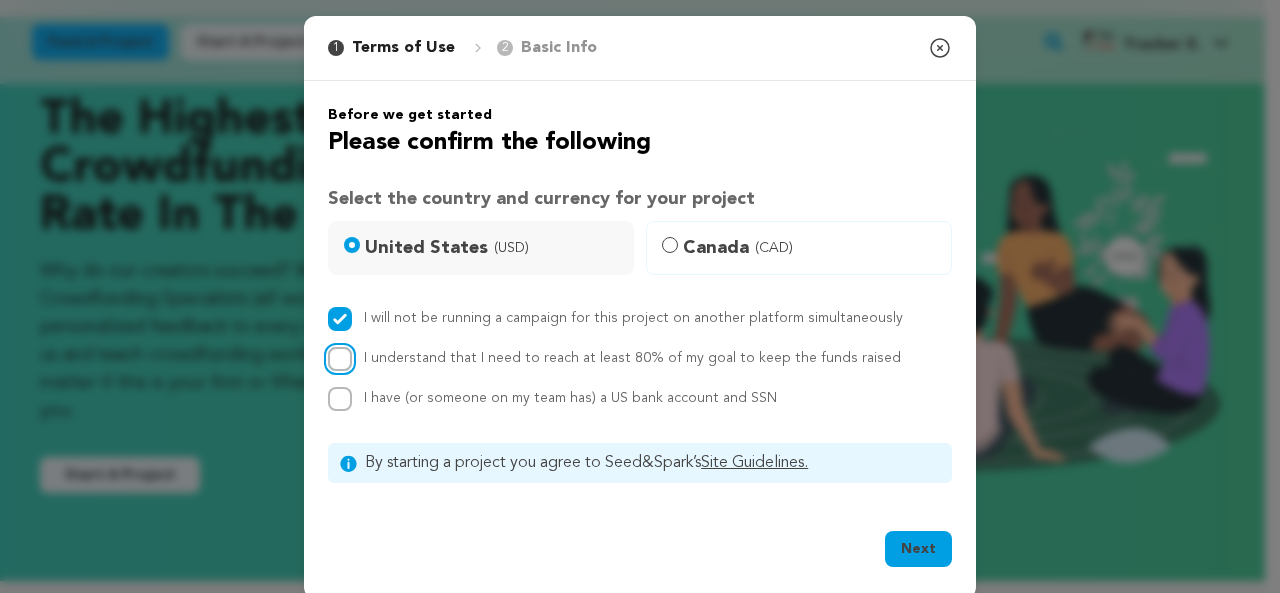 click on "I understand that I need to reach at least 80% of my goal to keep the
funds raised" at bounding box center (340, 359) 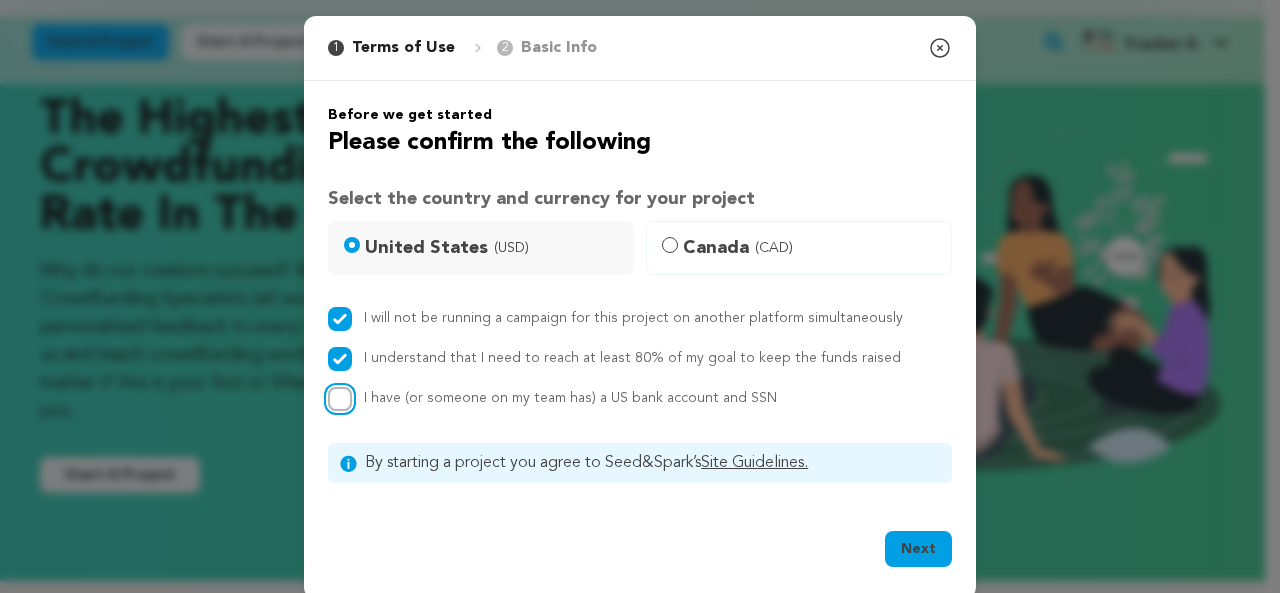 click on "I have (or someone on my team has) a US bank account and SSN" at bounding box center [340, 399] 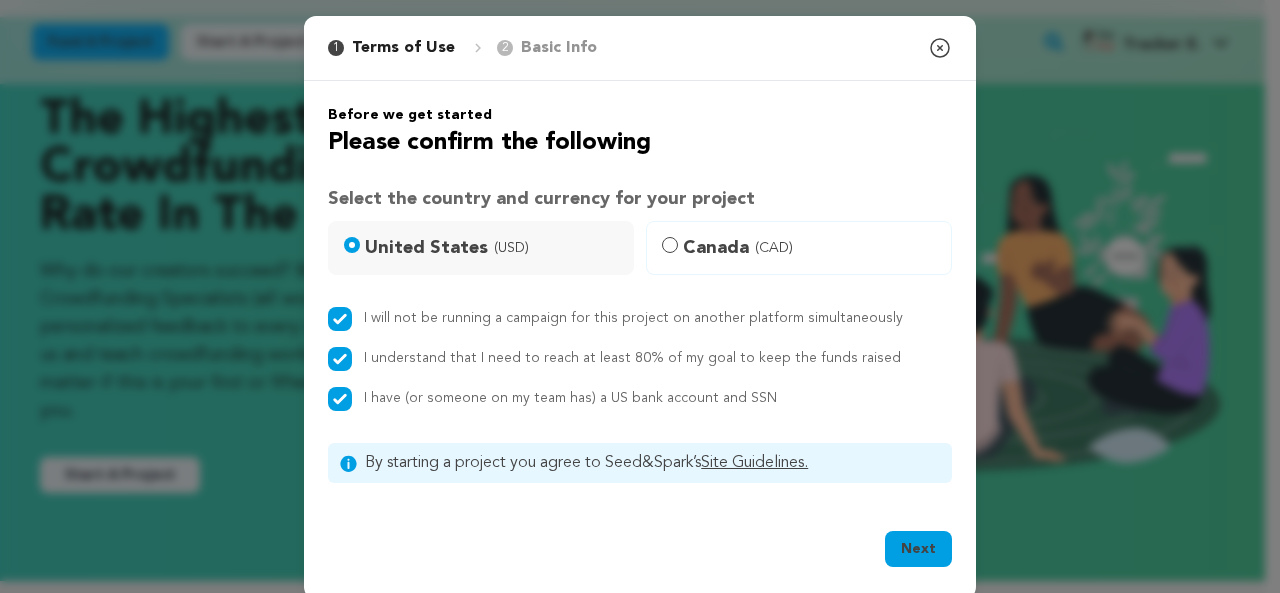 click on "Next" at bounding box center [918, 549] 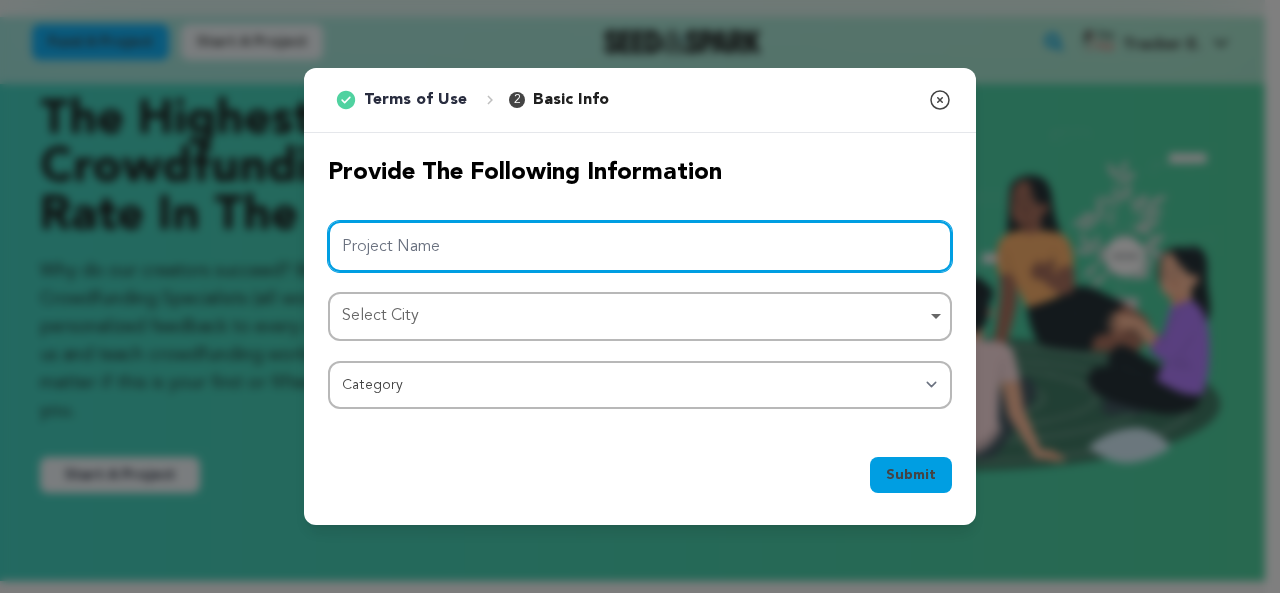 click on "Project Name" at bounding box center (640, 246) 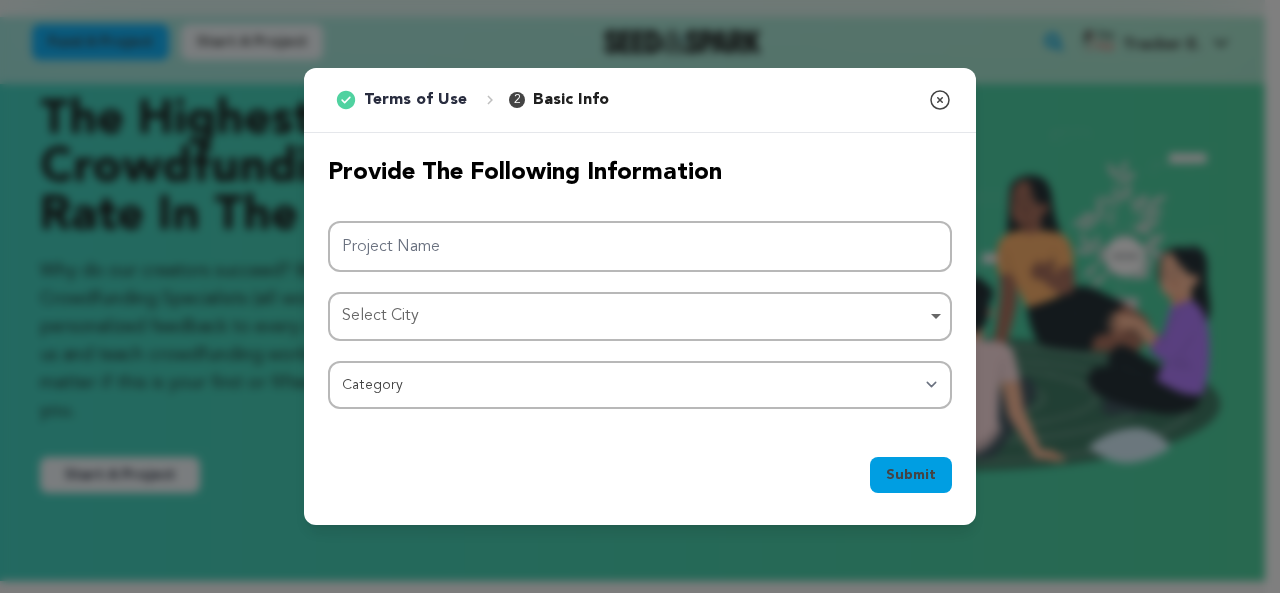 click 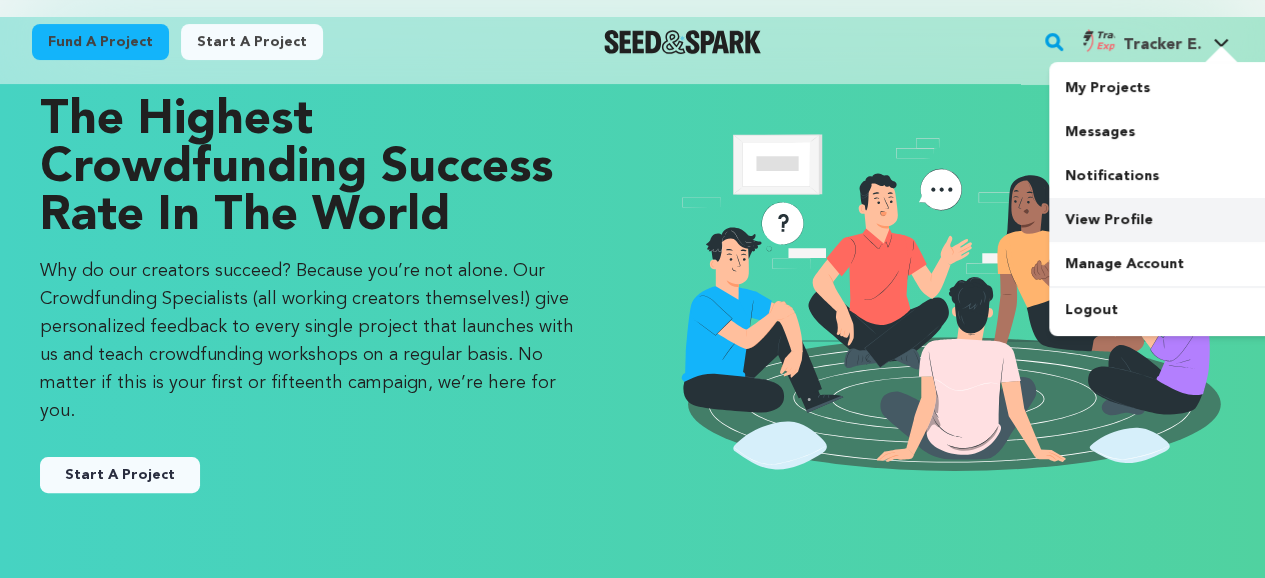 click on "View Profile" at bounding box center (1161, 220) 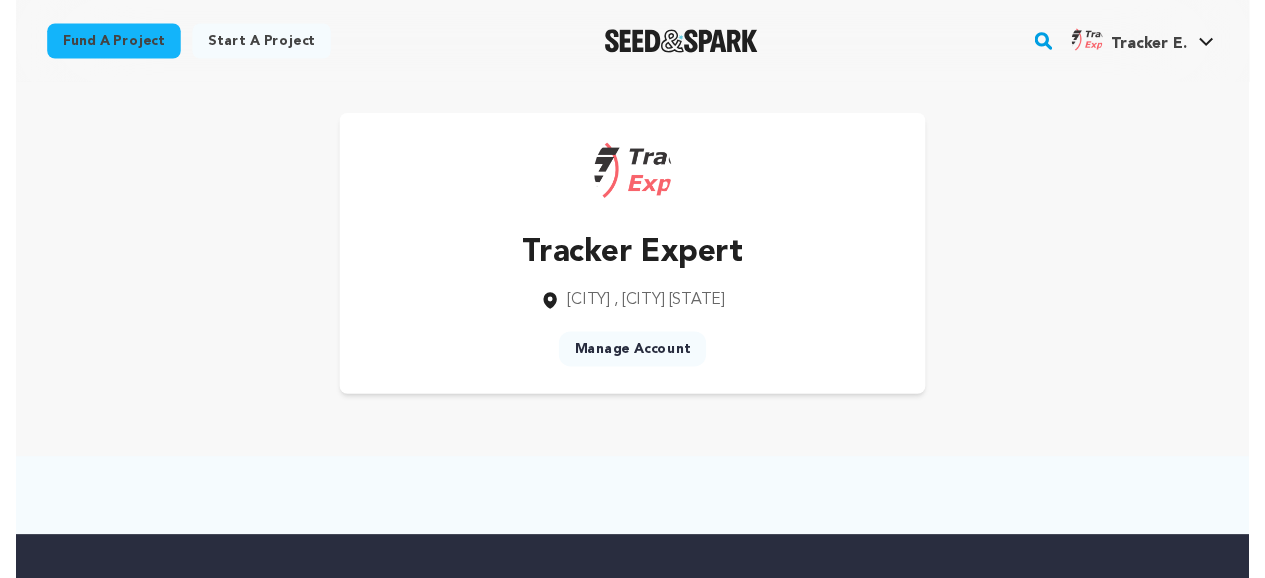 scroll, scrollTop: 0, scrollLeft: 0, axis: both 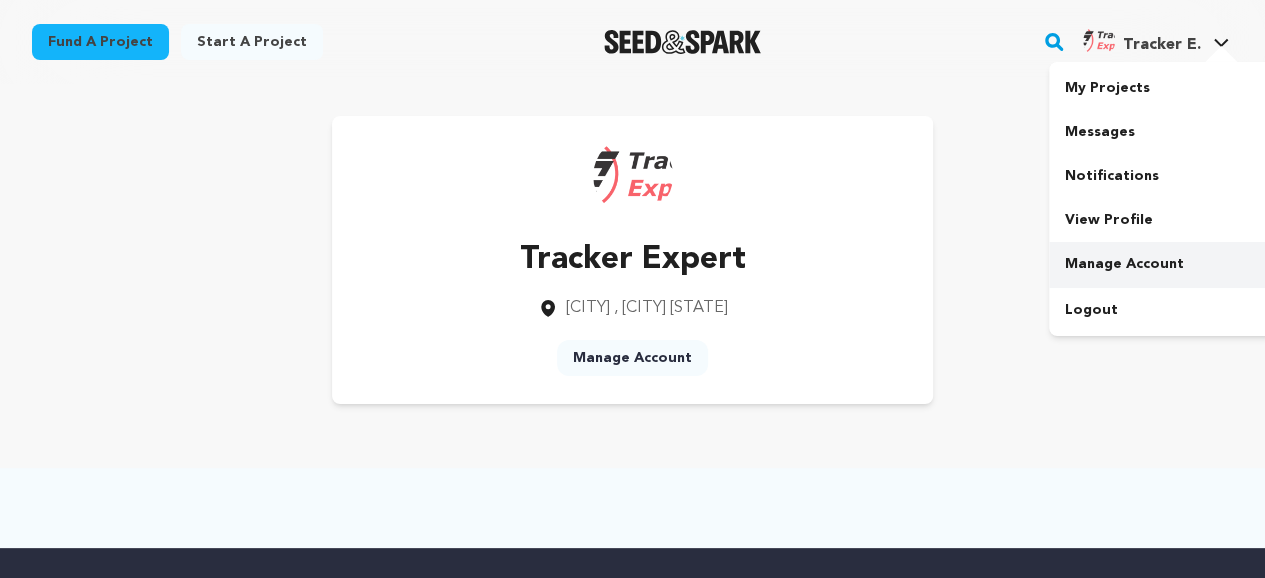 click on "Manage Account" at bounding box center [1161, 264] 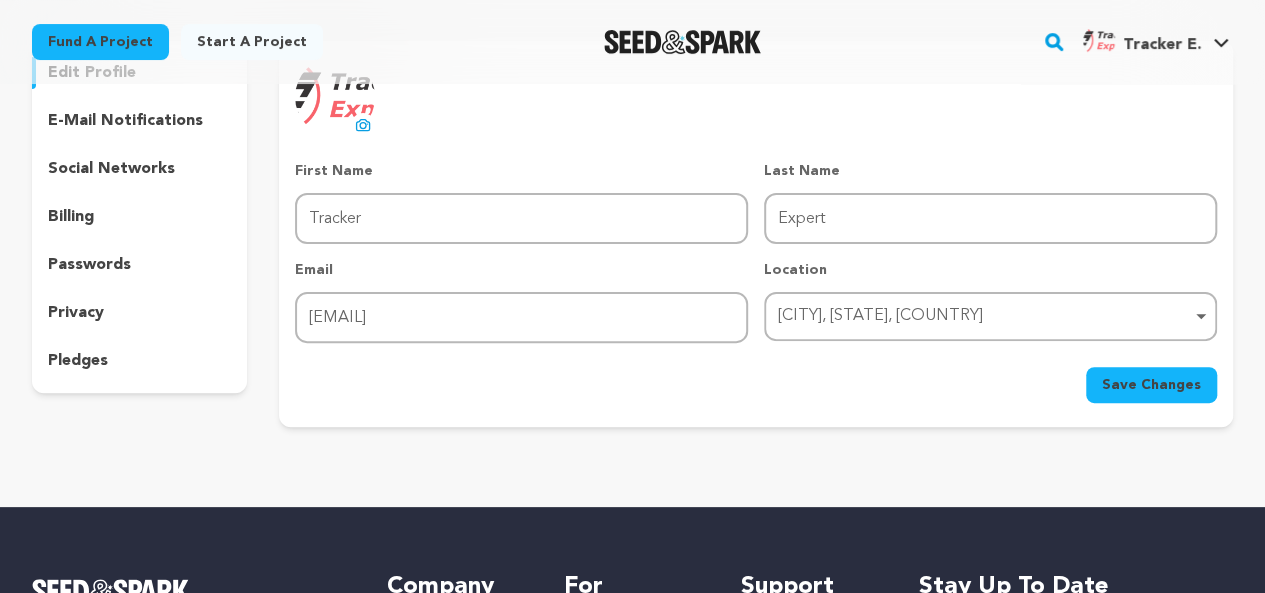 scroll, scrollTop: 142, scrollLeft: 0, axis: vertical 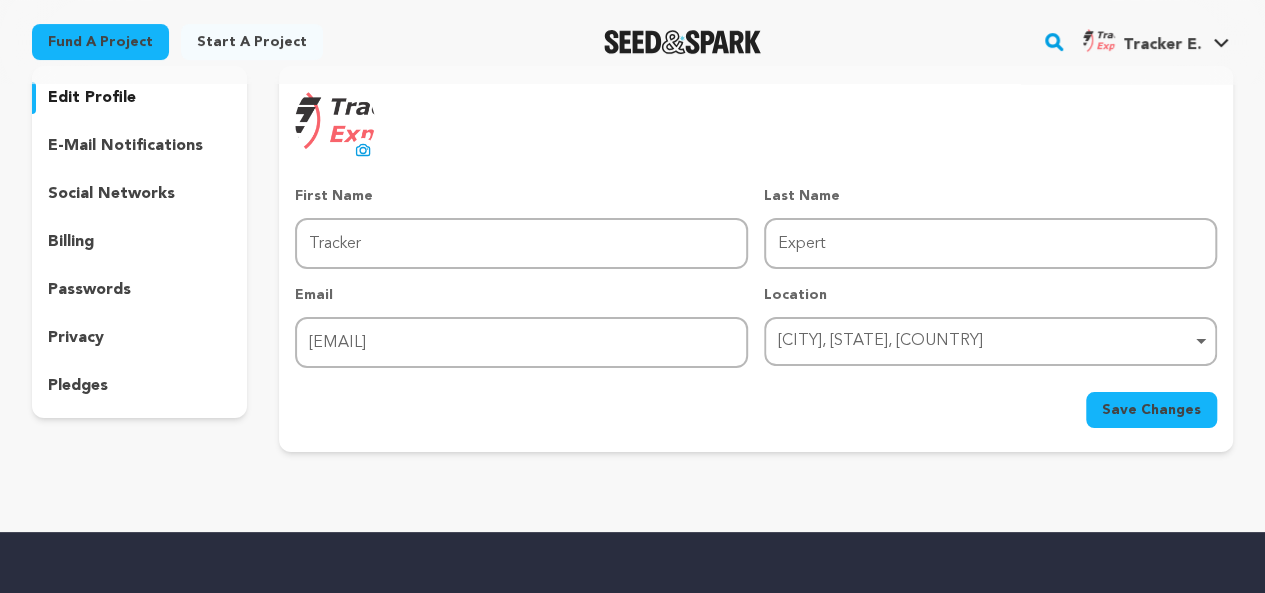 click on "Save Changes" at bounding box center (1151, 410) 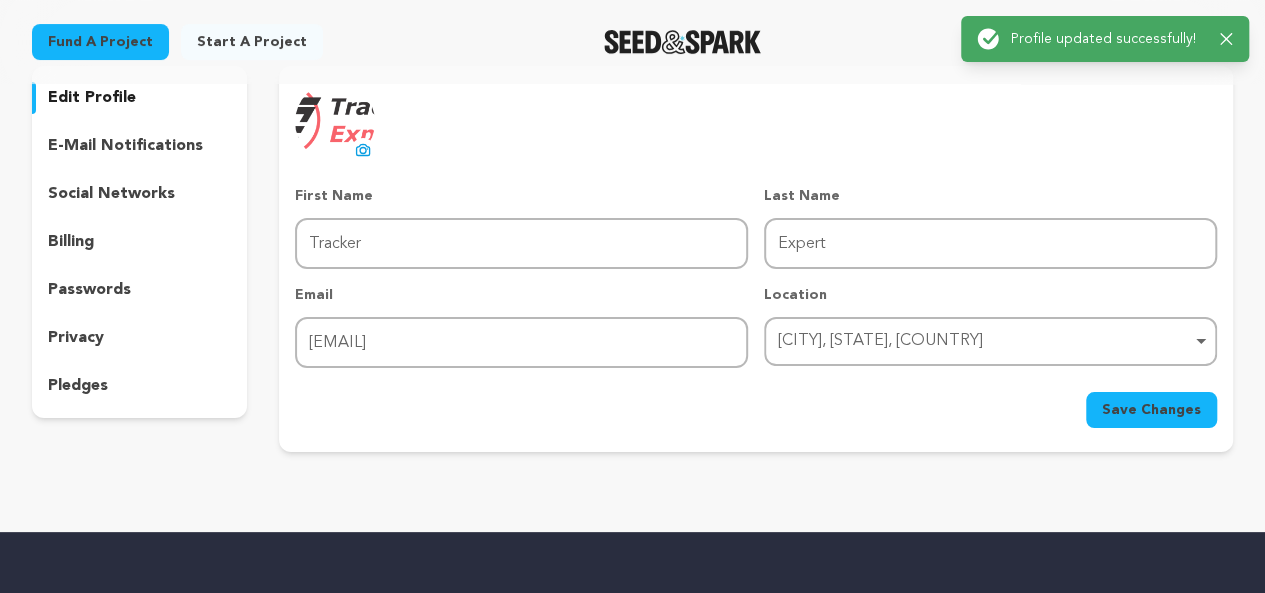click on "social networks" at bounding box center [111, 194] 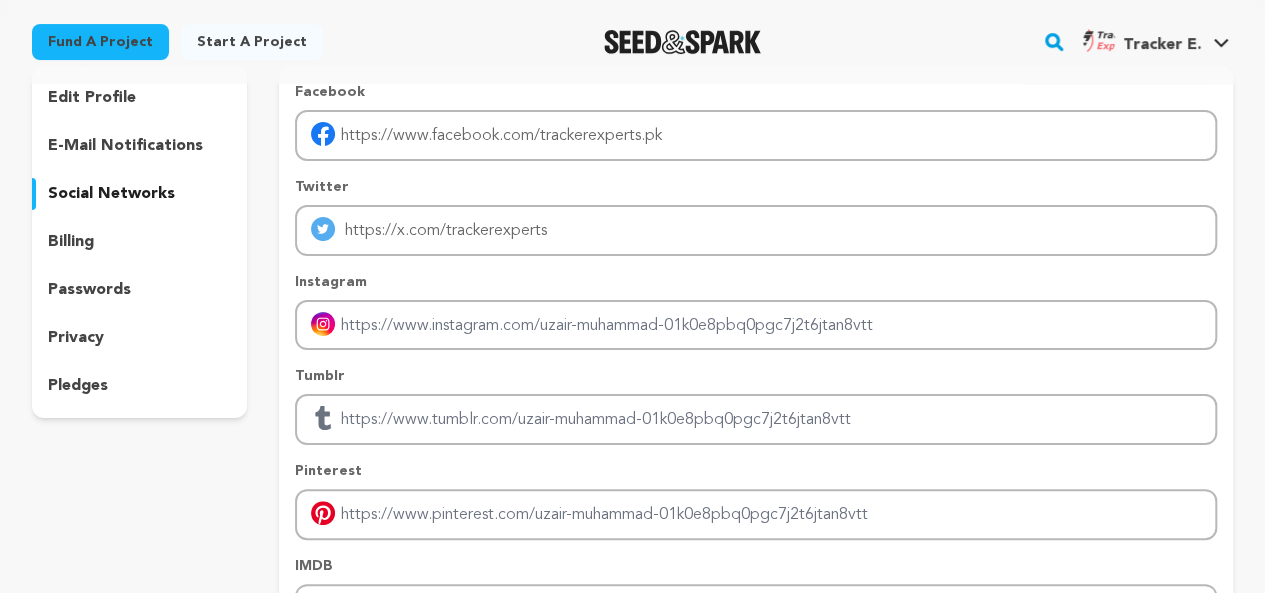 drag, startPoint x: 120, startPoint y: 187, endPoint x: 149, endPoint y: 141, distance: 54.378304 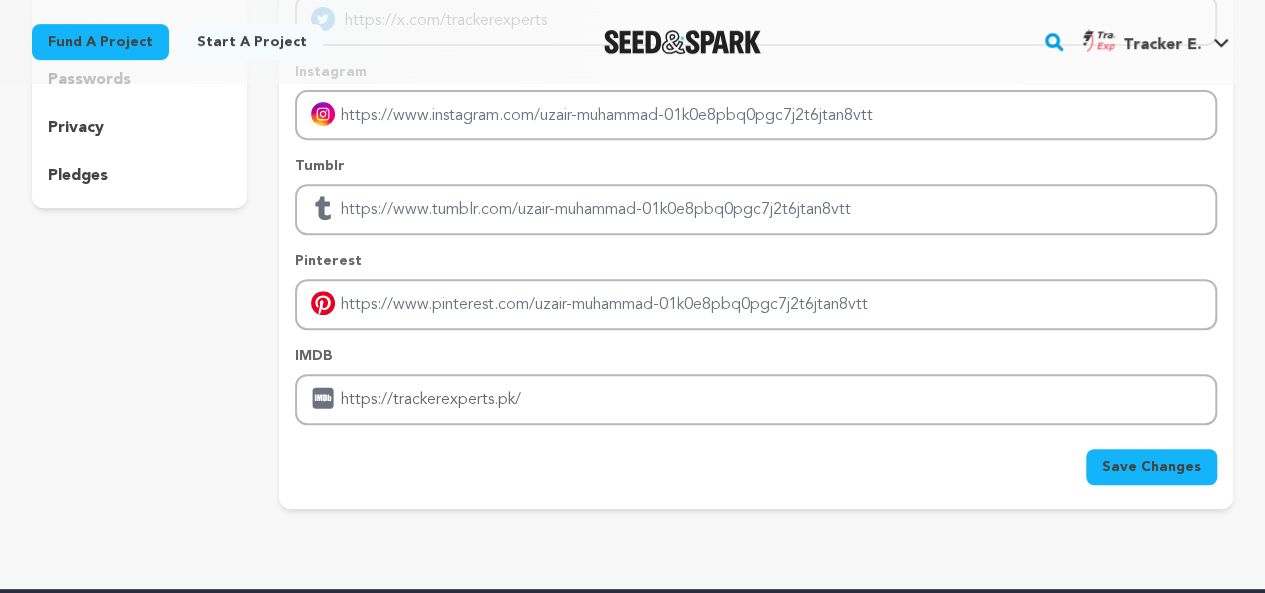 scroll, scrollTop: 352, scrollLeft: 0, axis: vertical 